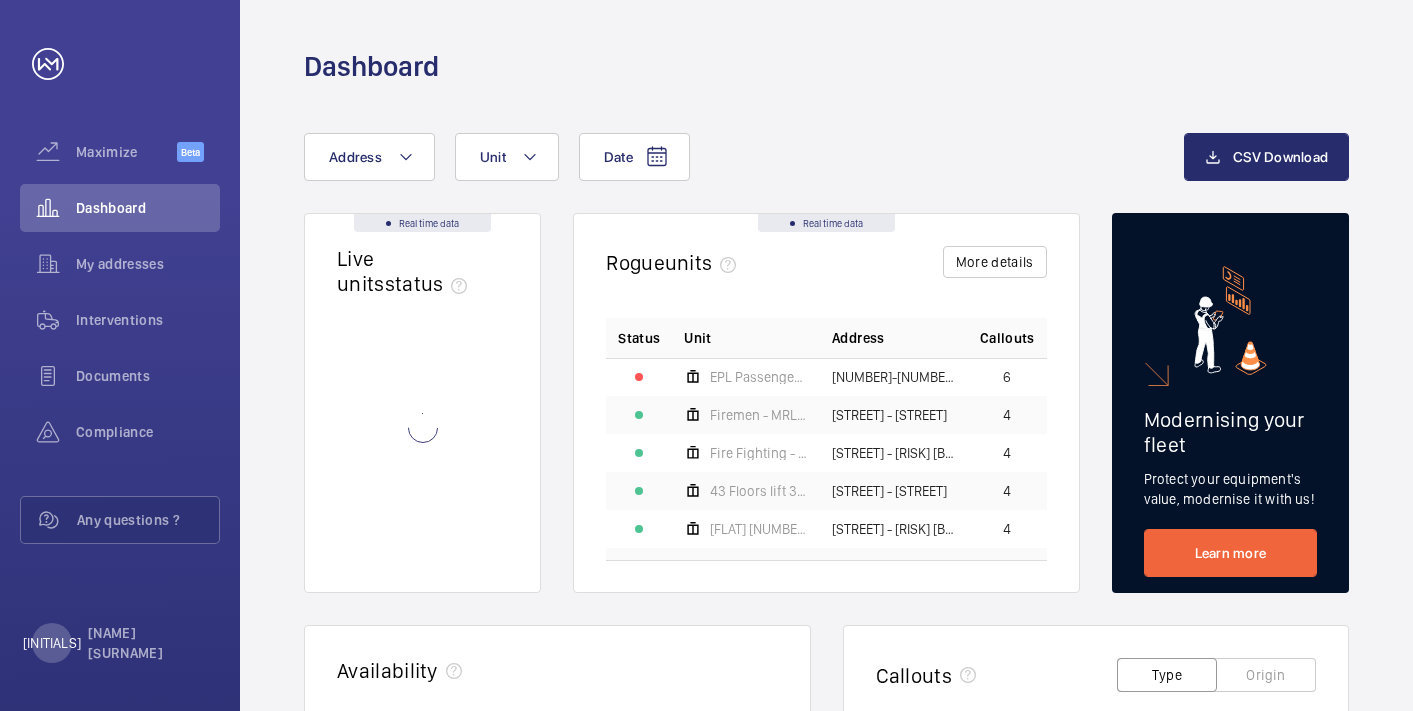 scroll, scrollTop: 0, scrollLeft: 0, axis: both 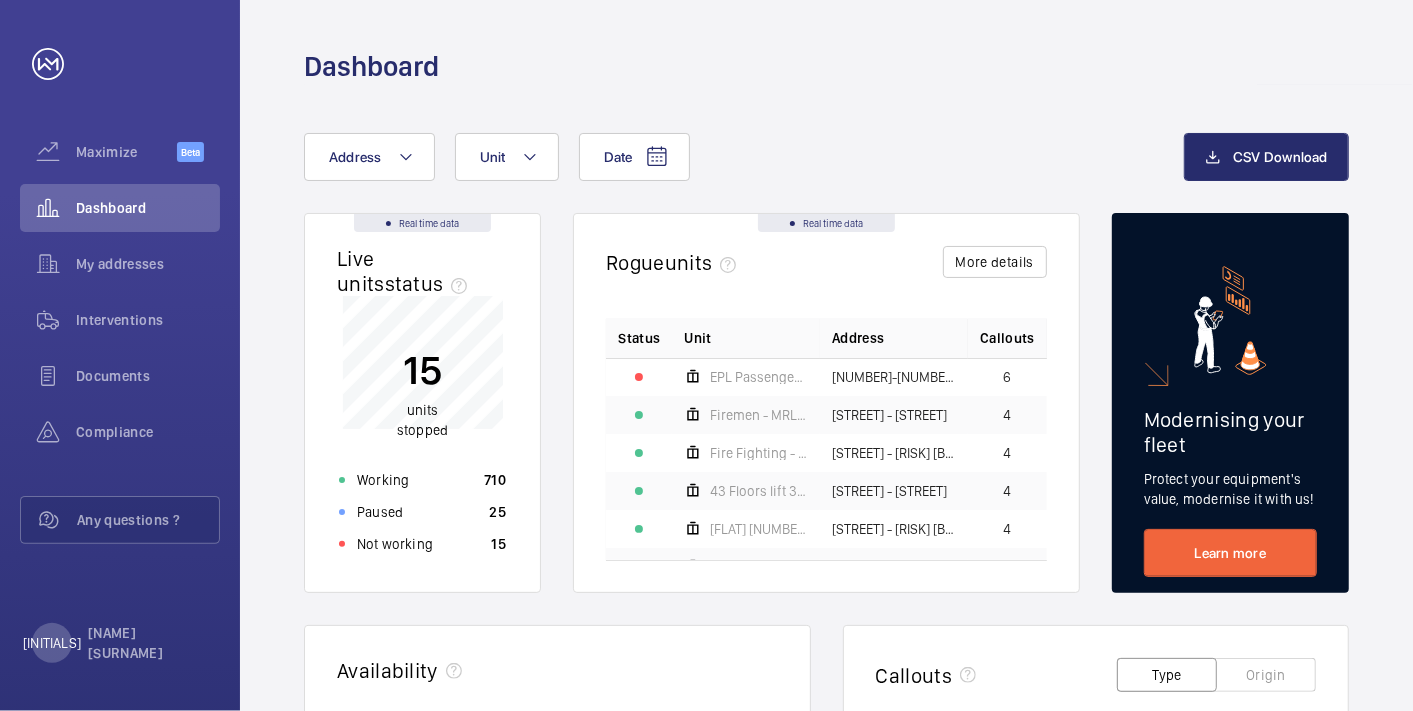 click on "Not working 15" 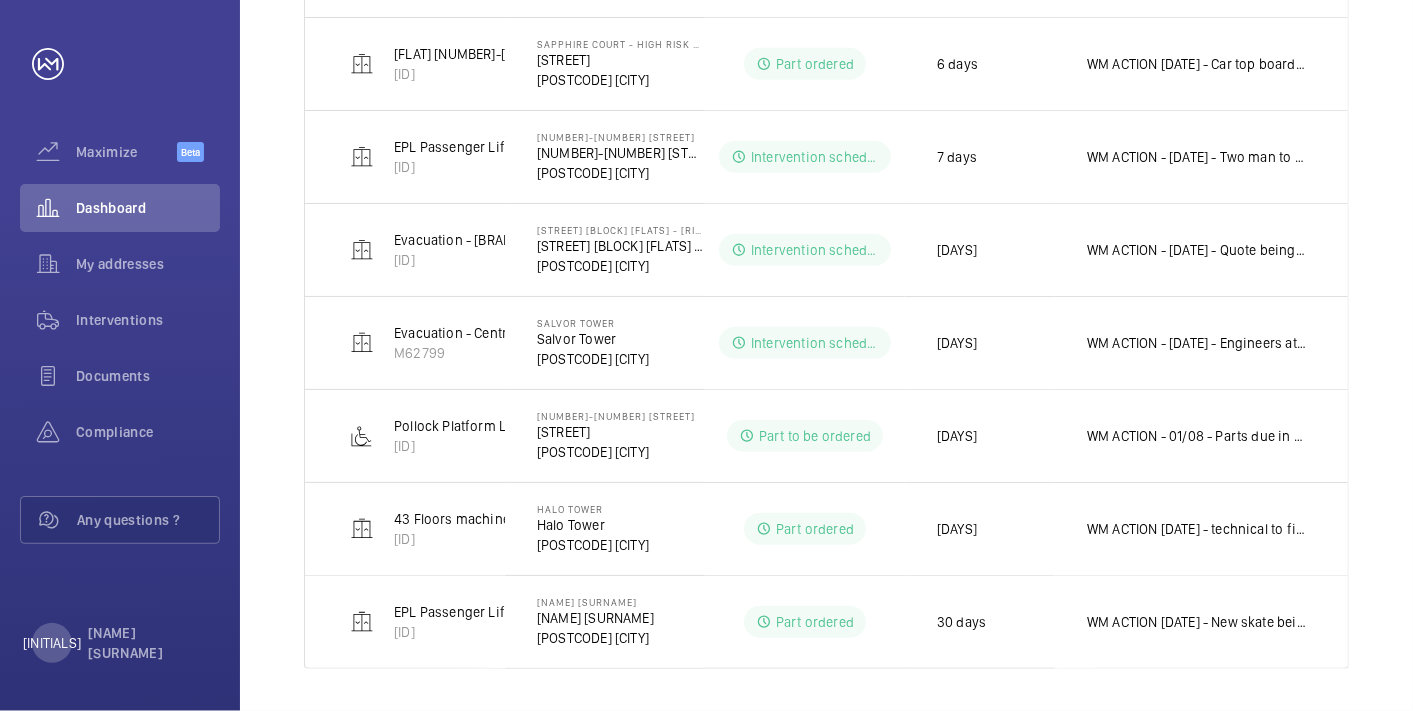 scroll, scrollTop: 0, scrollLeft: 0, axis: both 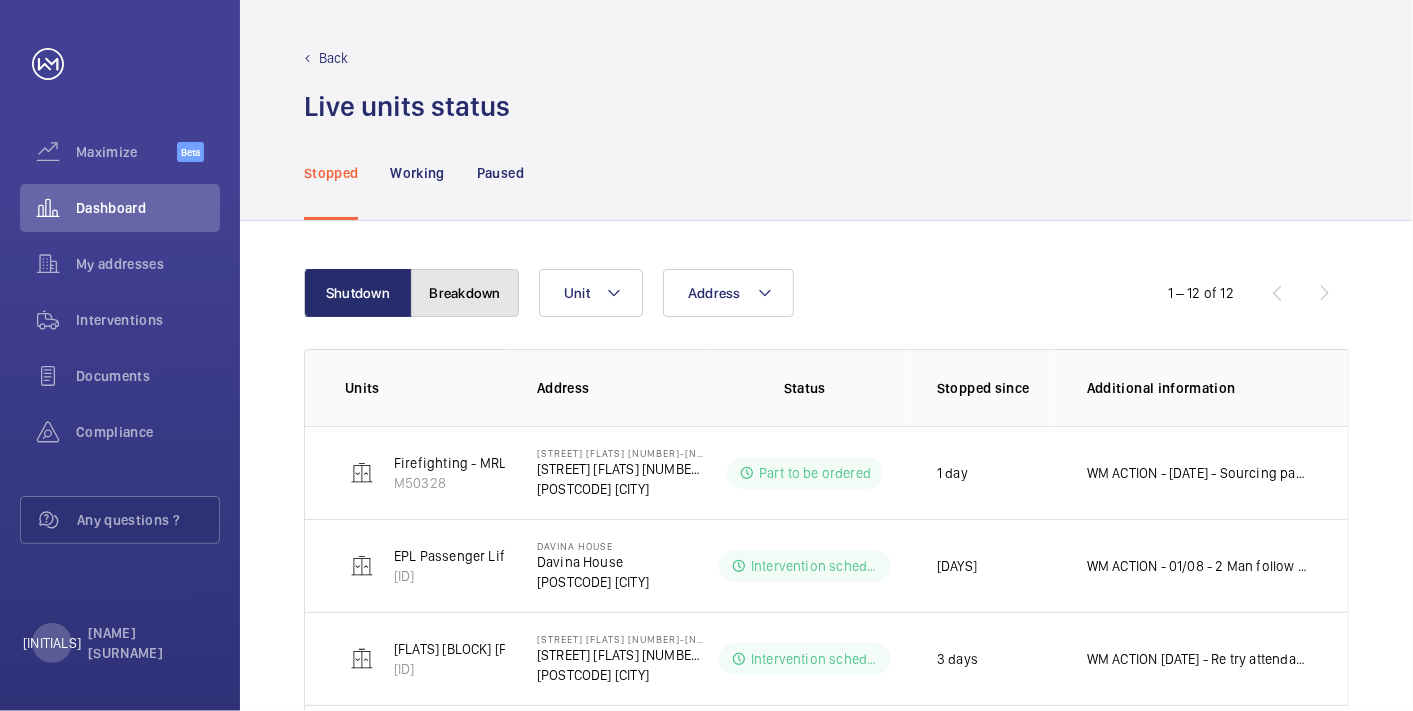 click on "Breakdown" 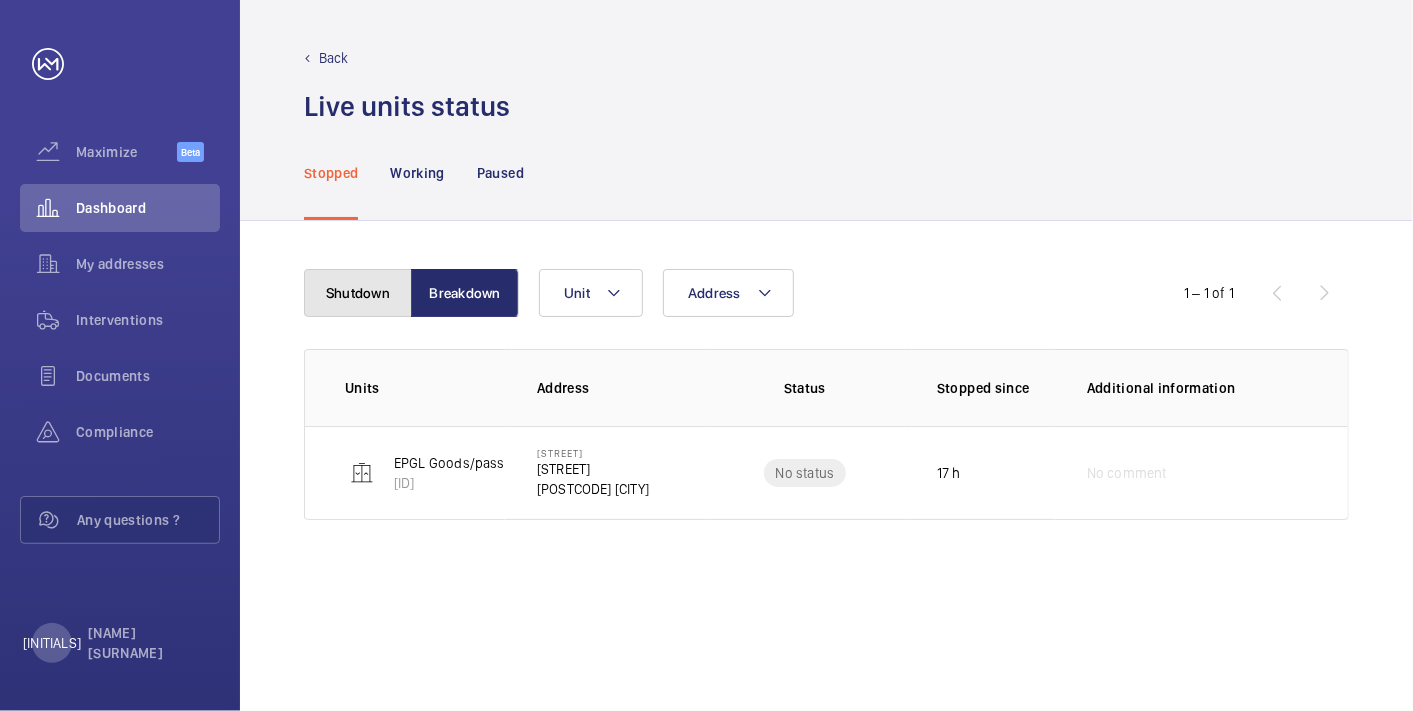 click on "Shutdown" 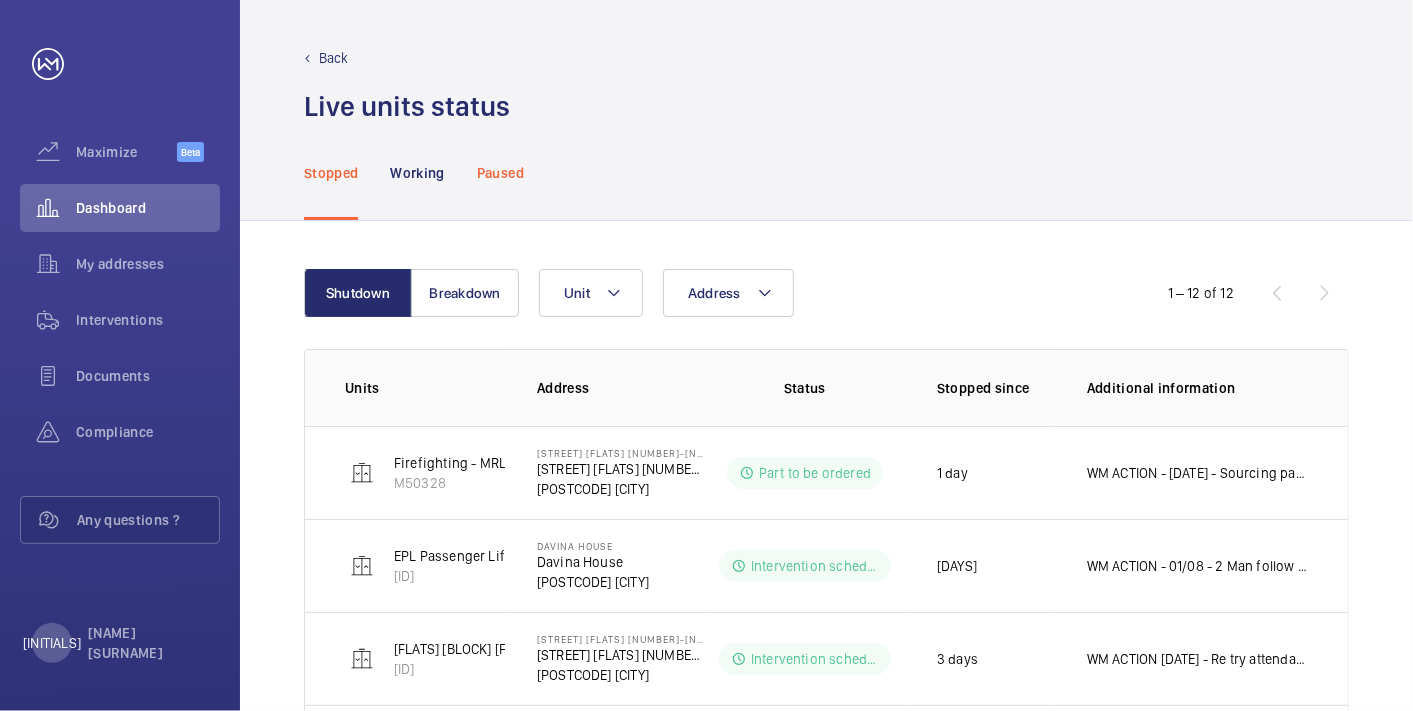 click on "Paused" 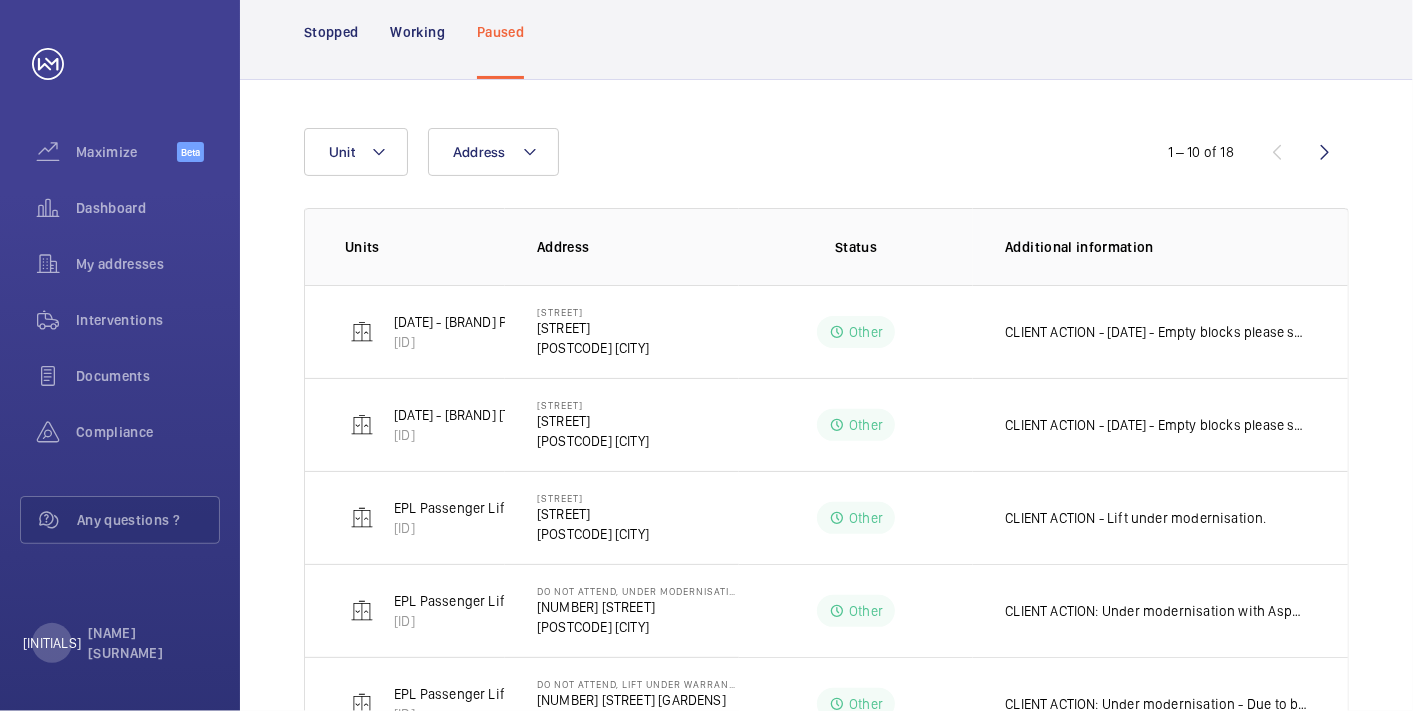 scroll, scrollTop: 0, scrollLeft: 0, axis: both 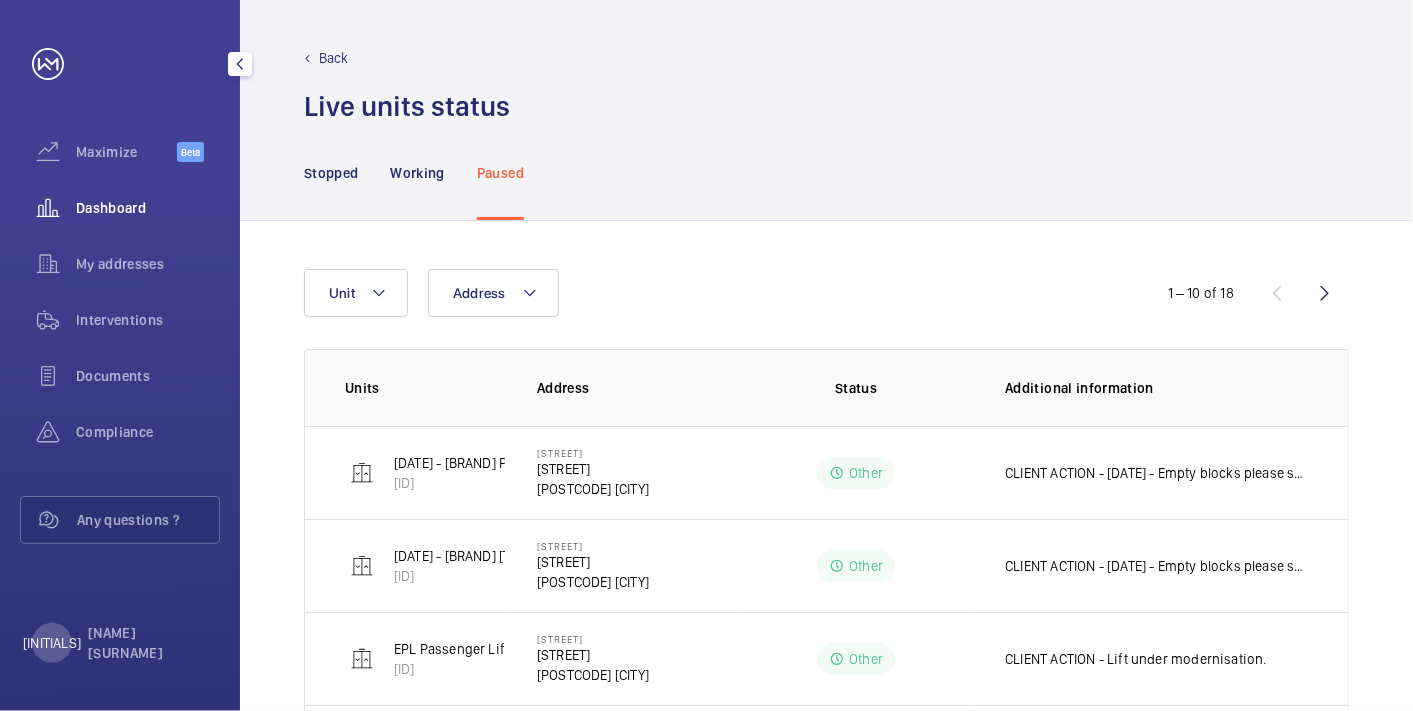 click on "Dashboard" 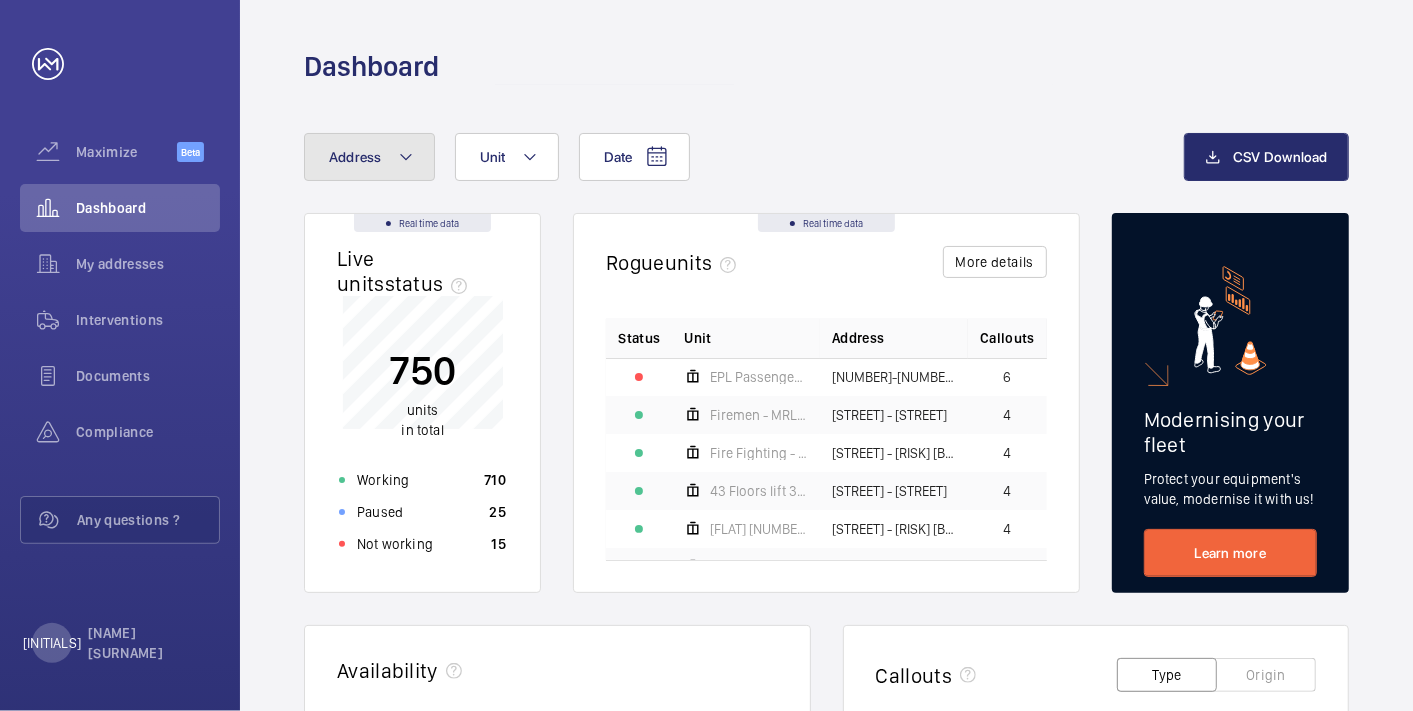 click on "Address" 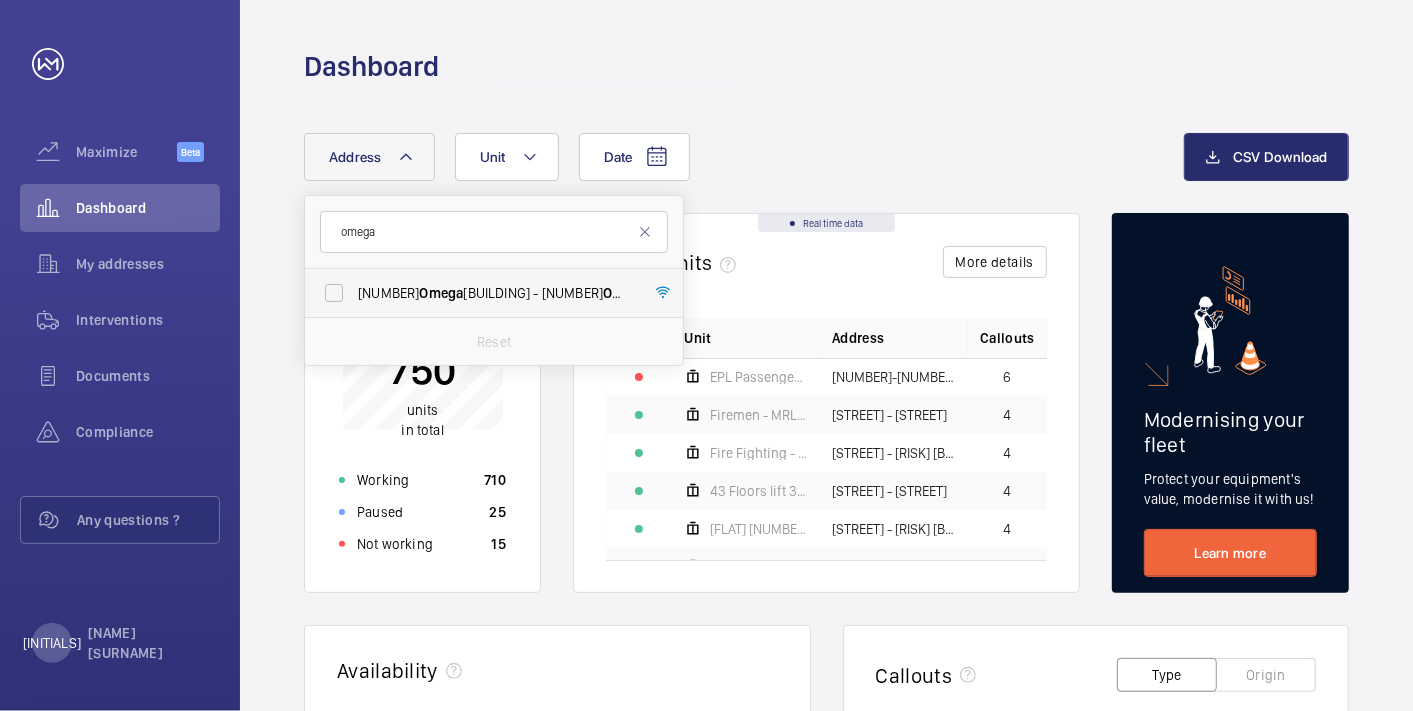 type on "omega" 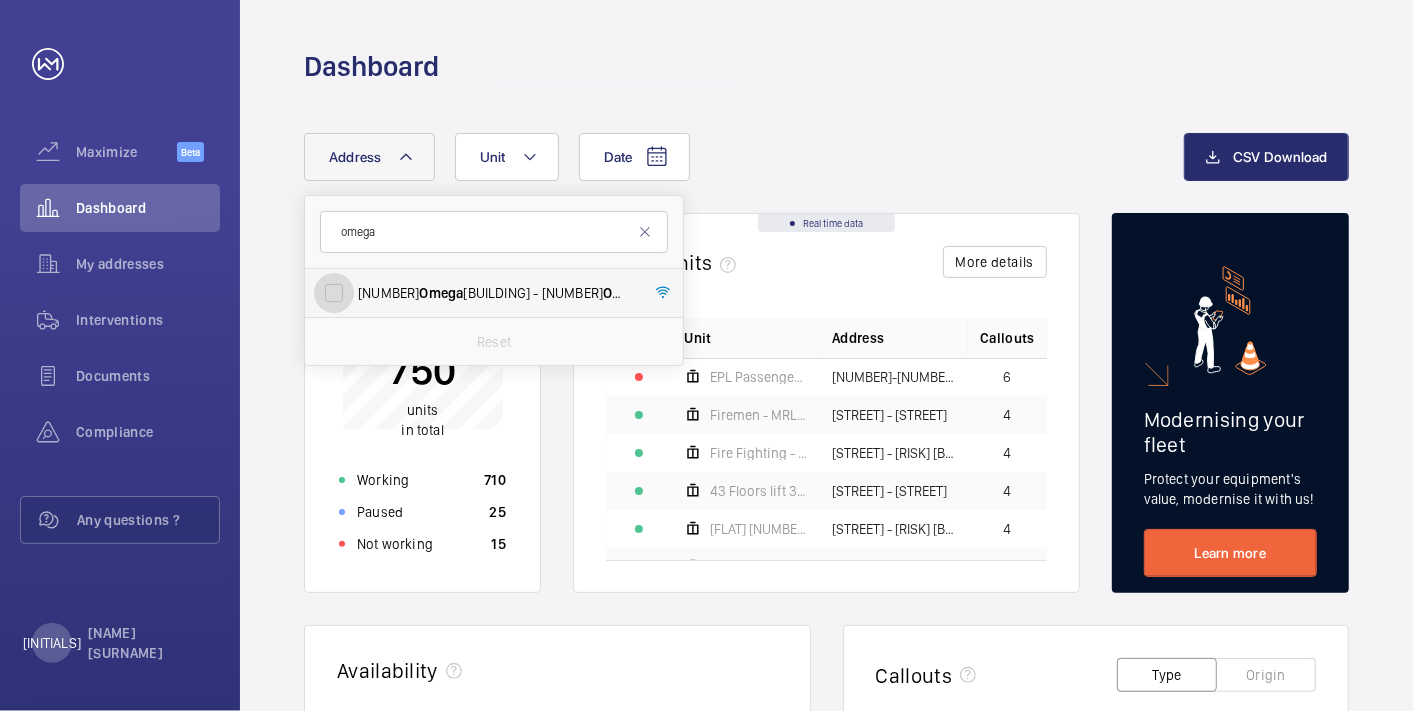 click on "[NUMBER] [STREET] - [NUMBER] [STREET], [CITY] [POSTCODE]" at bounding box center [334, 293] 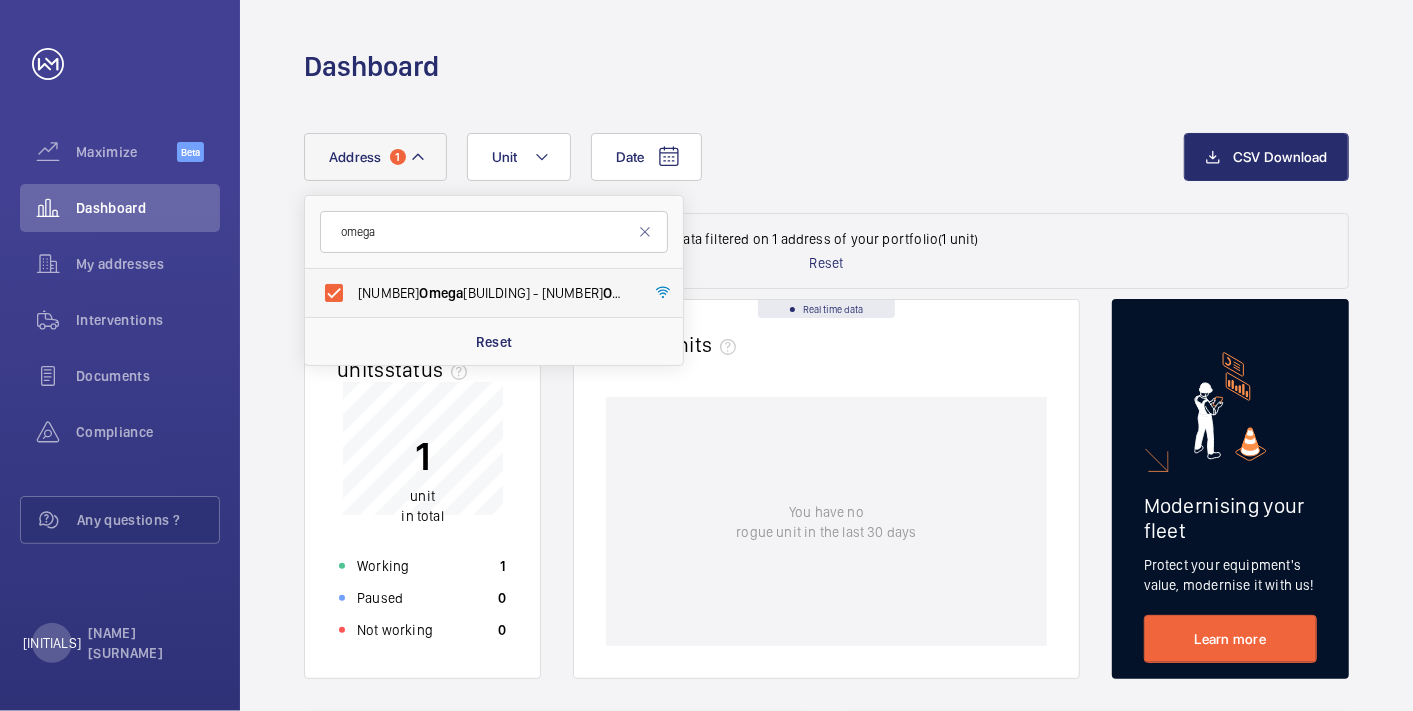 click on "[NUMBER] [STREET] - [NUMBER] [STREET], [CITY] [POSTCODE]" at bounding box center [495, 293] 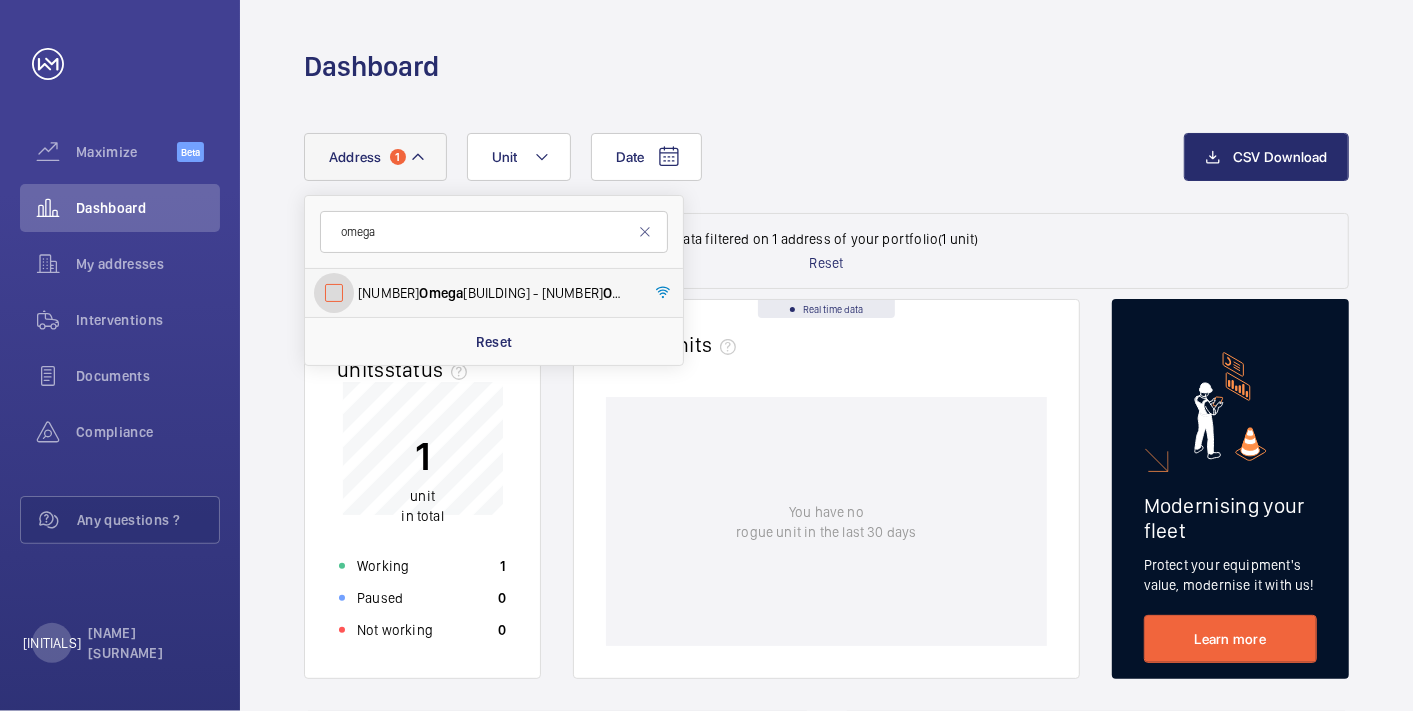 checkbox on "false" 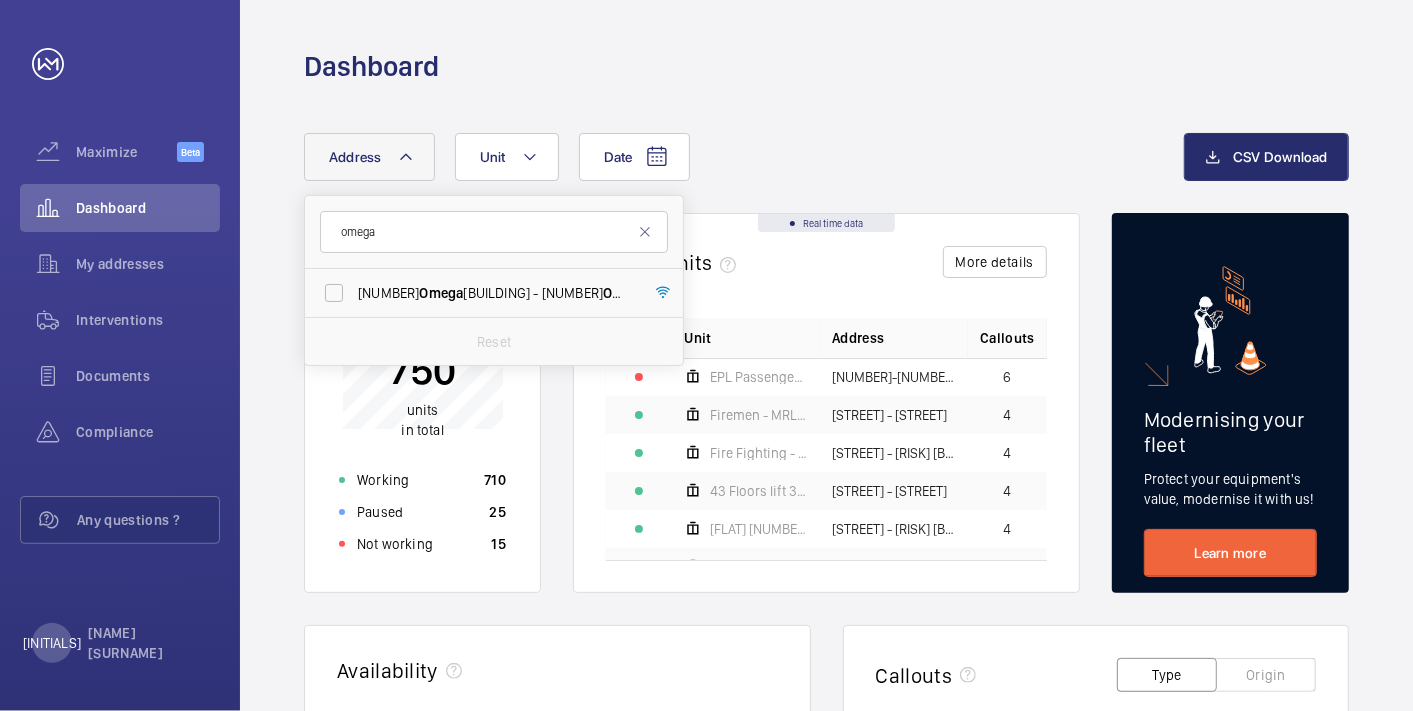 click on "Date Address [BRAND] [NUMBER] [BRAND] [BUILDING] - [NUMBER] [BRAND] [BUILDING], [CITY] [POSTCODE] Reset Unit" 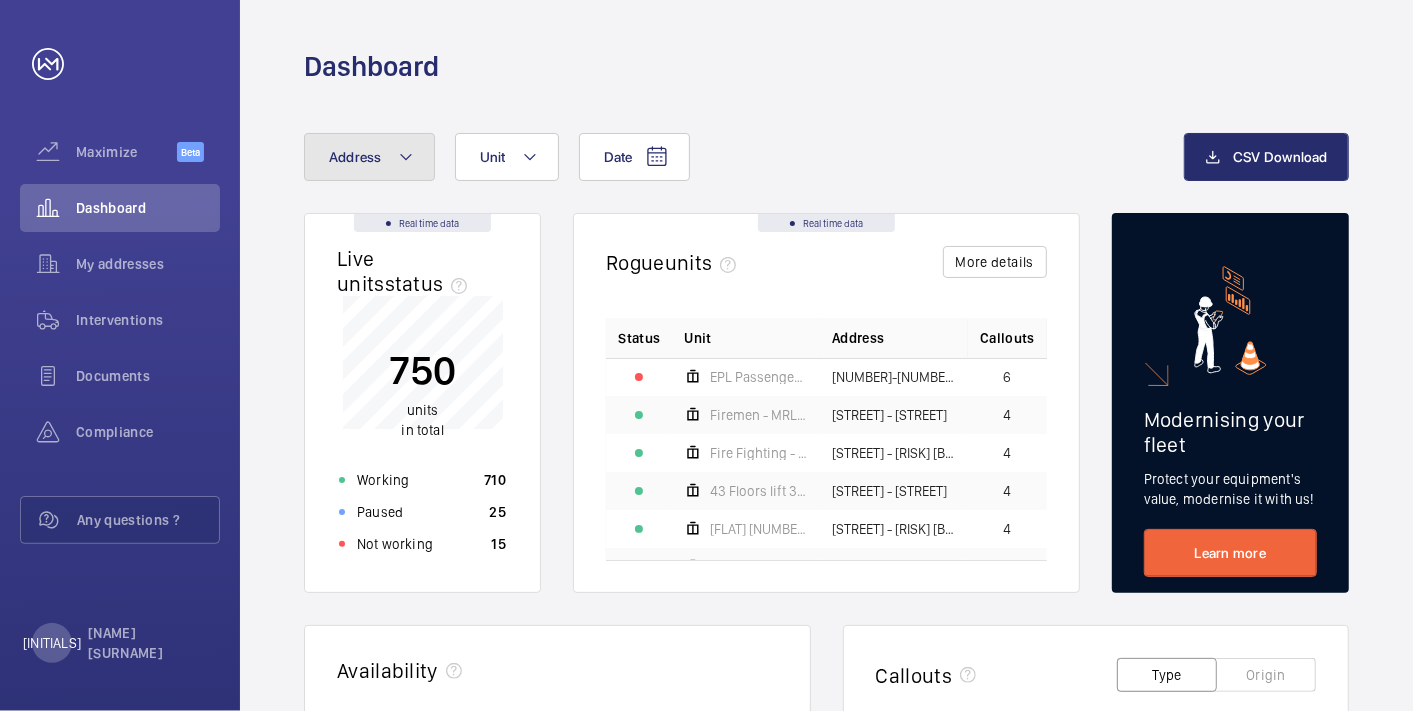 click on "Address" 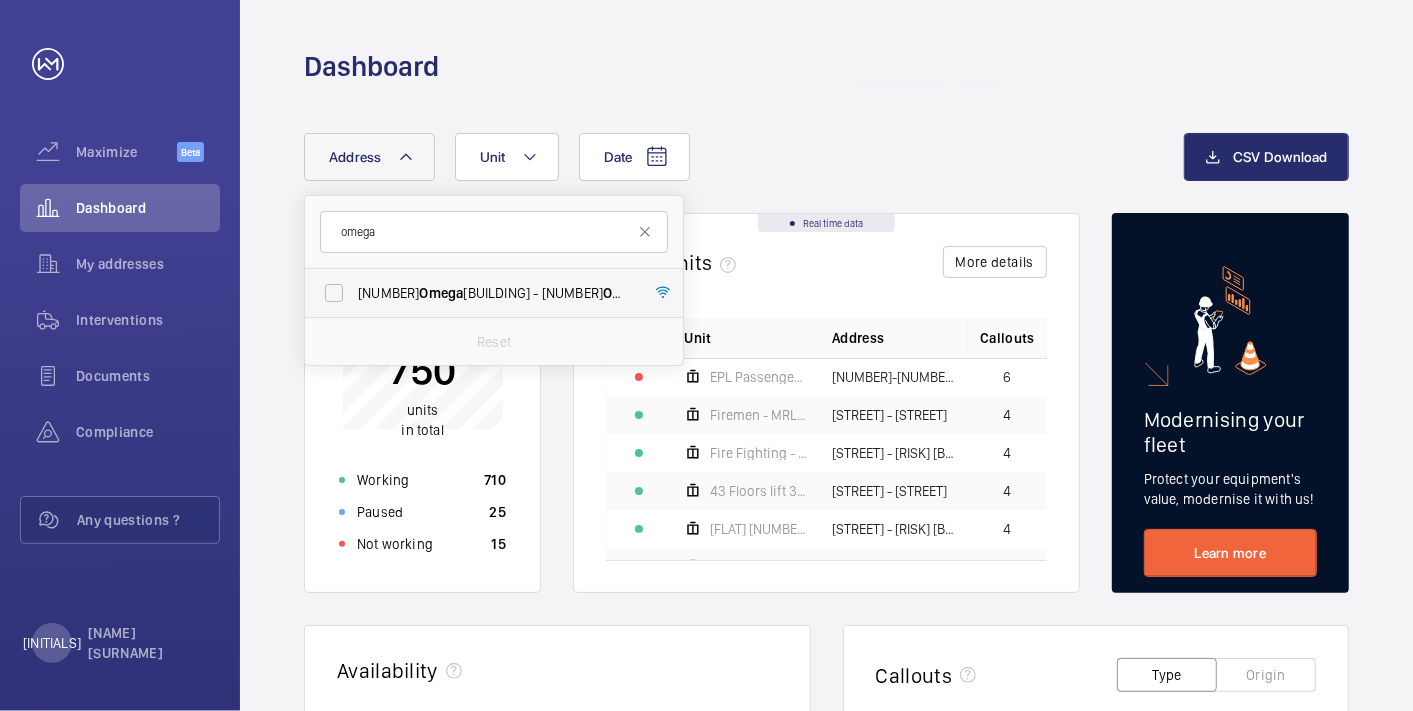 type on "omega" 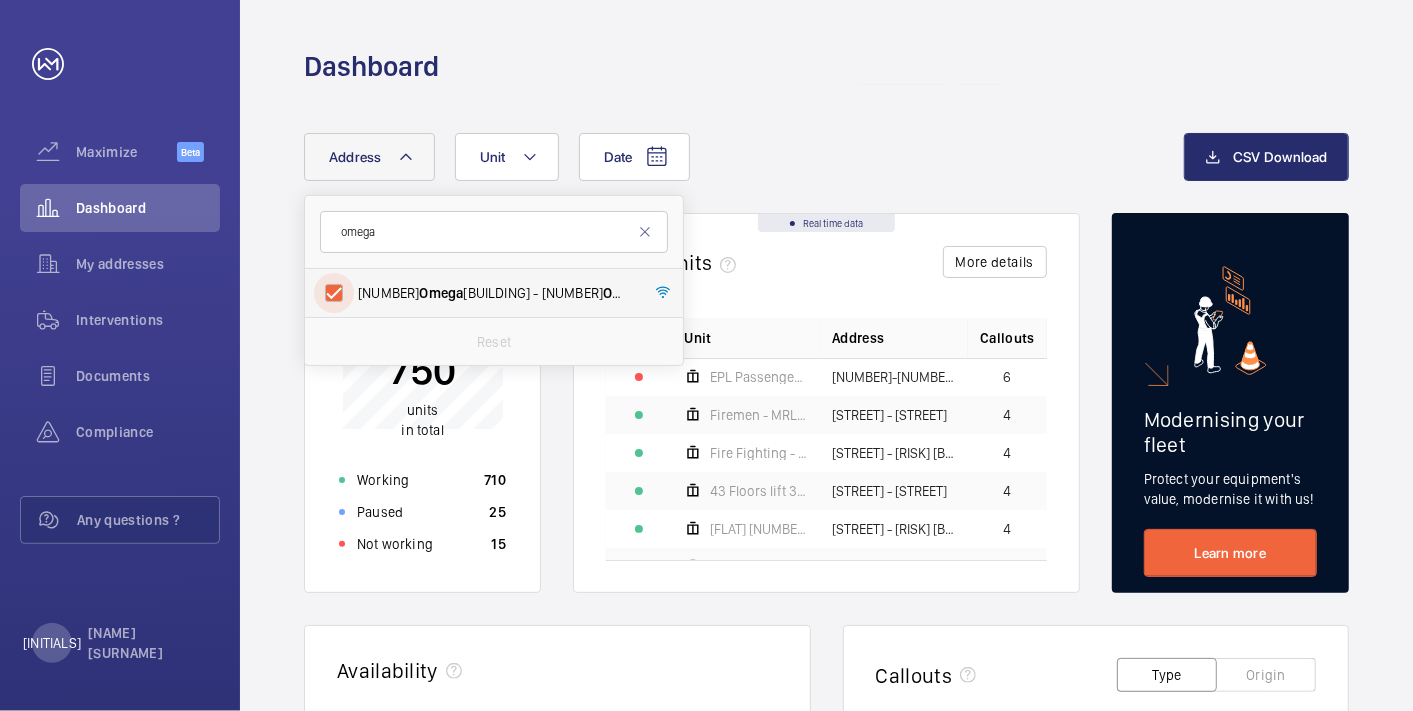 checkbox on "true" 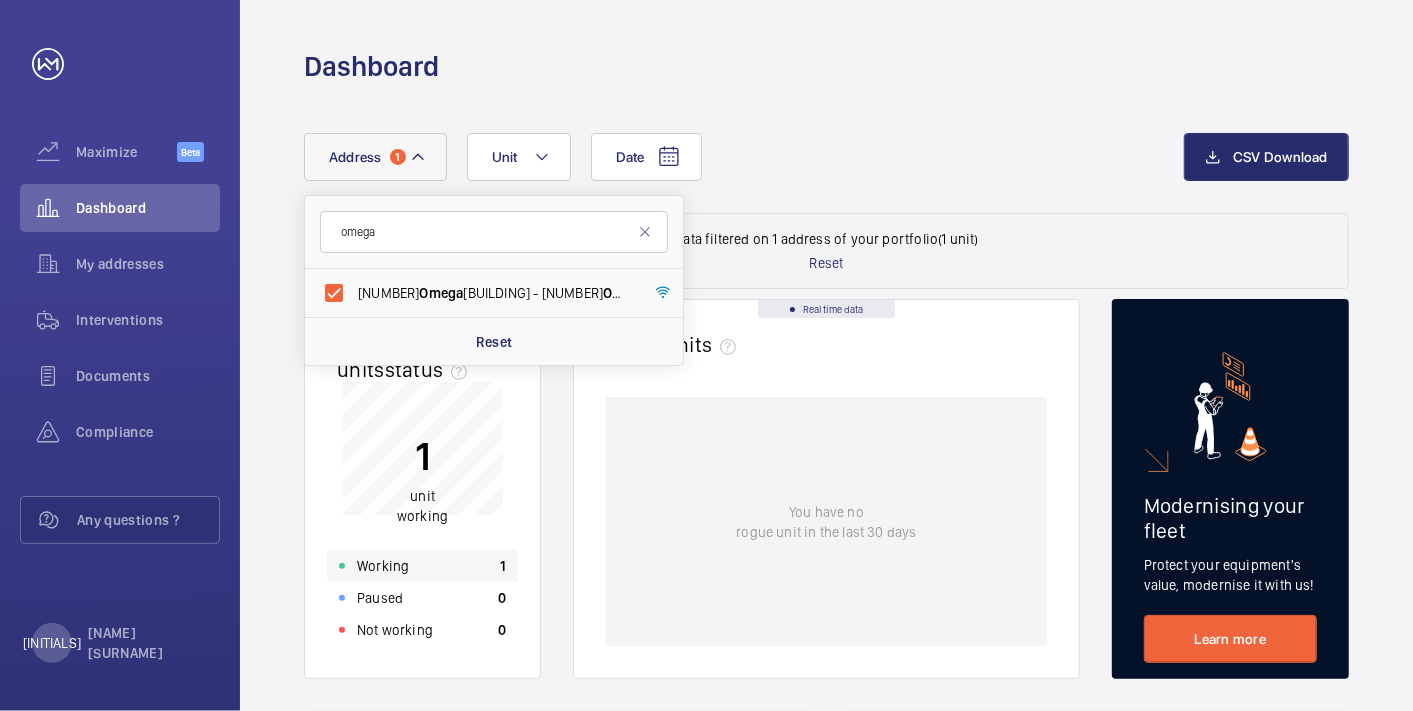 click on "Working" 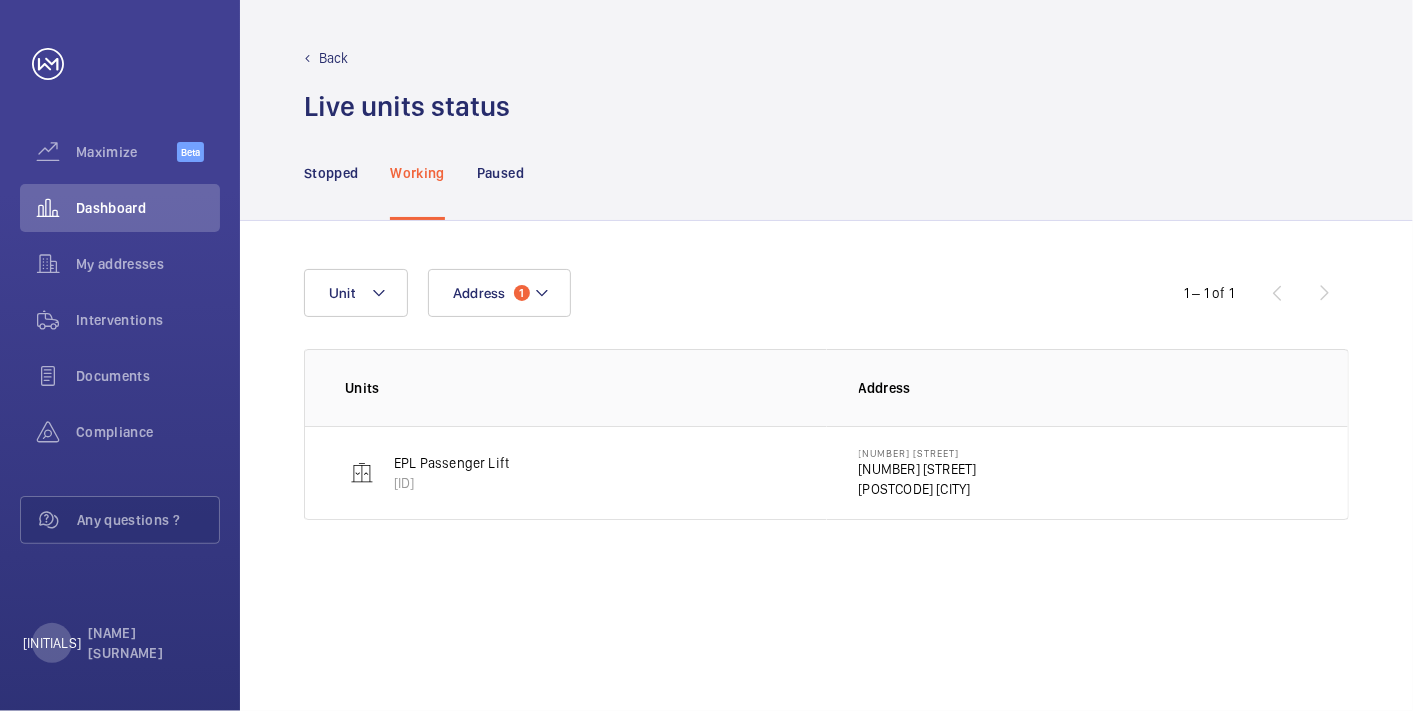 click on "[NUMBER] [STREET]" 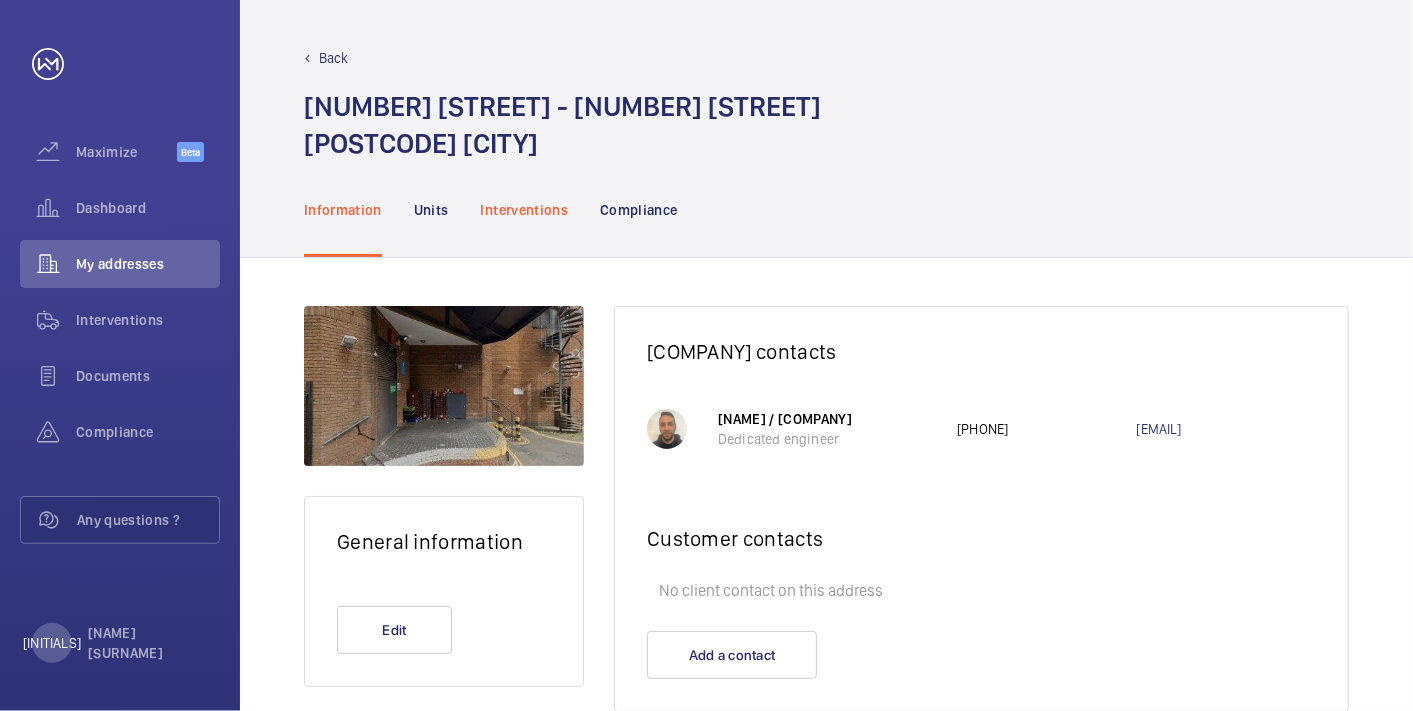 click on "Interventions" 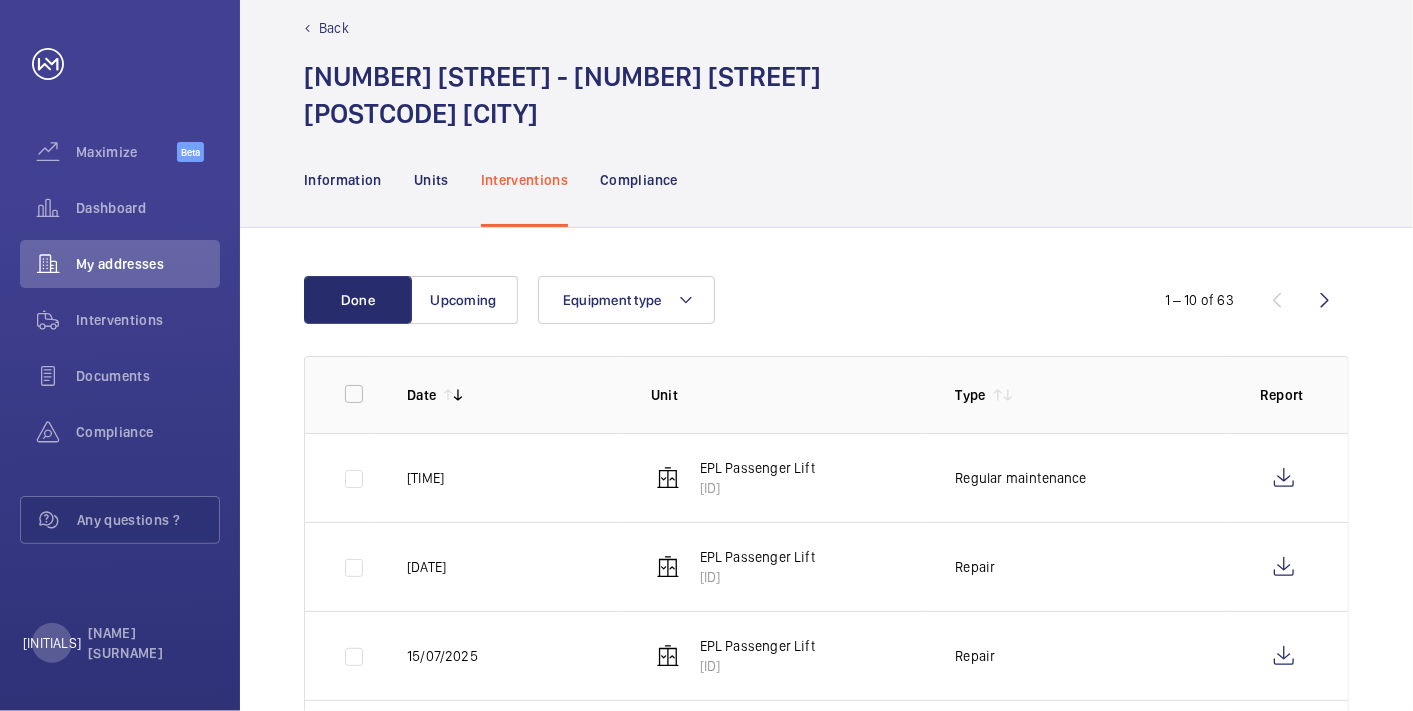 scroll, scrollTop: 31, scrollLeft: 0, axis: vertical 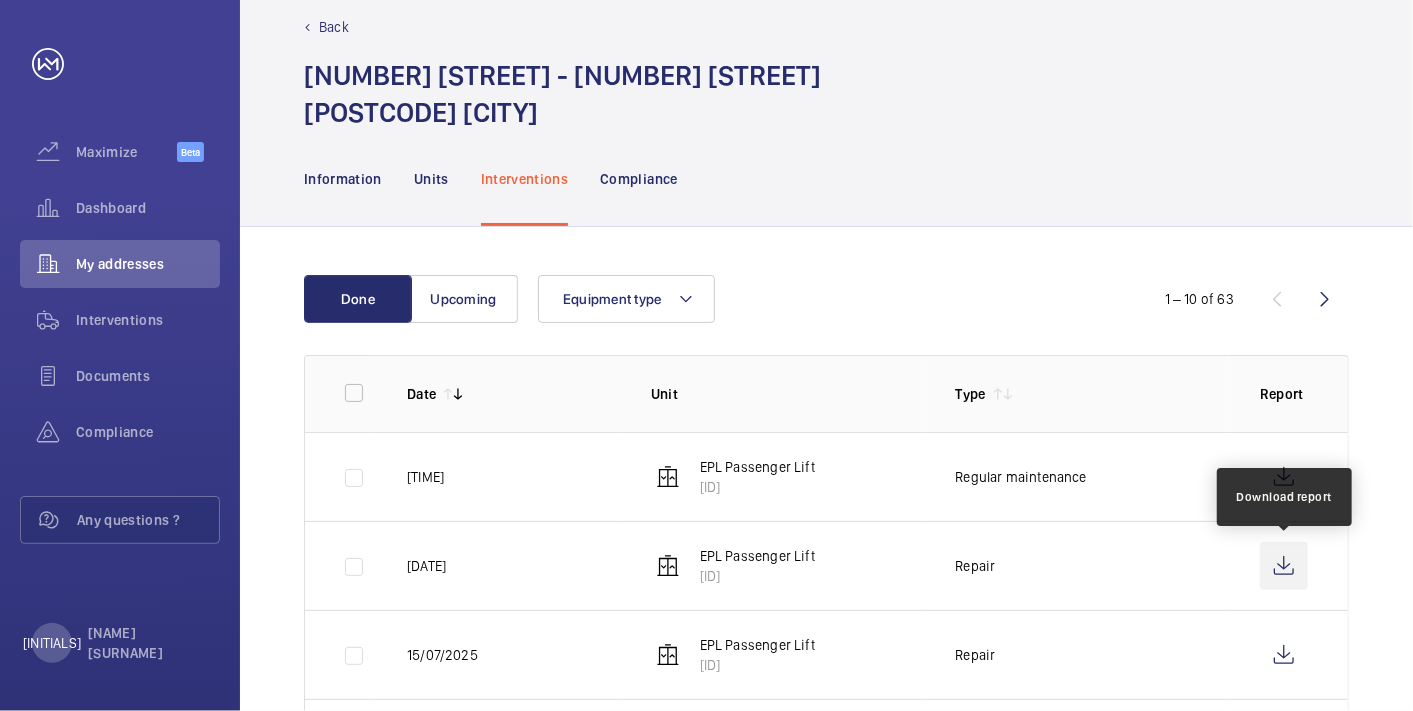 click 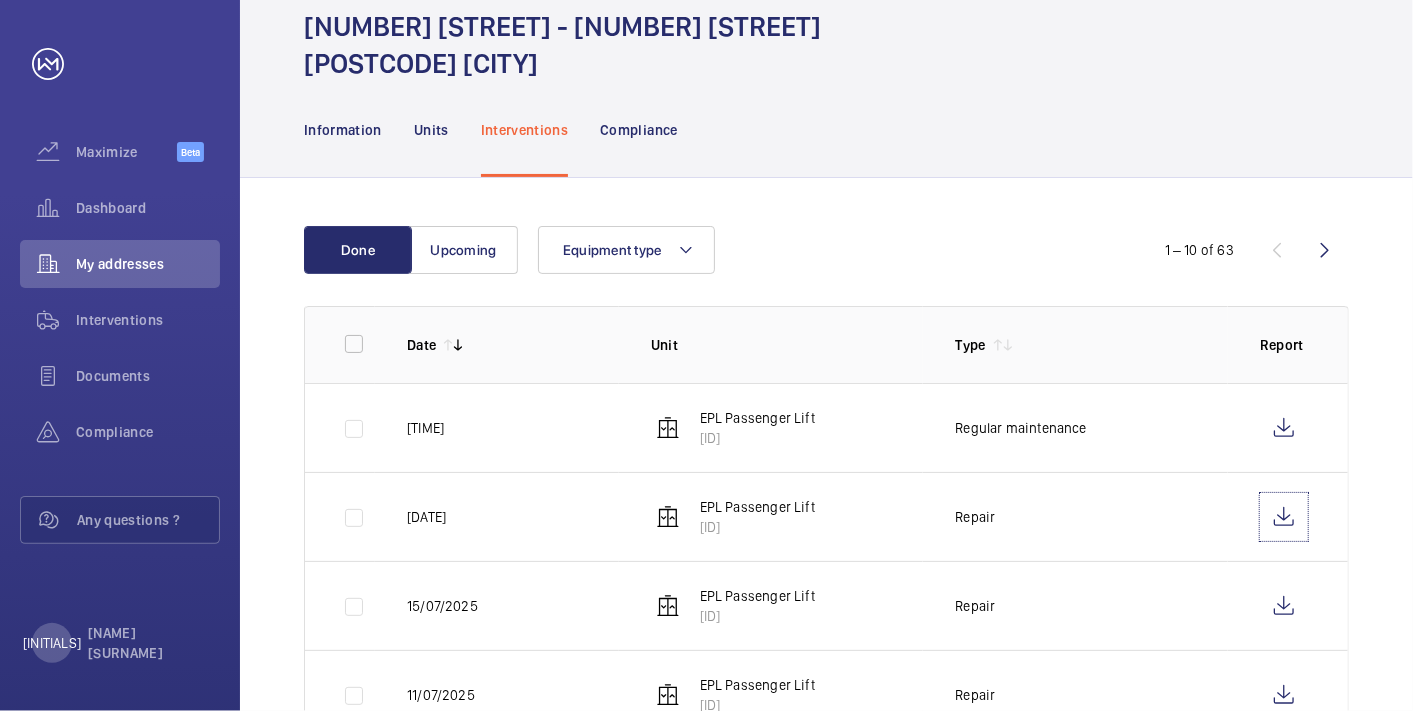 scroll, scrollTop: 80, scrollLeft: 0, axis: vertical 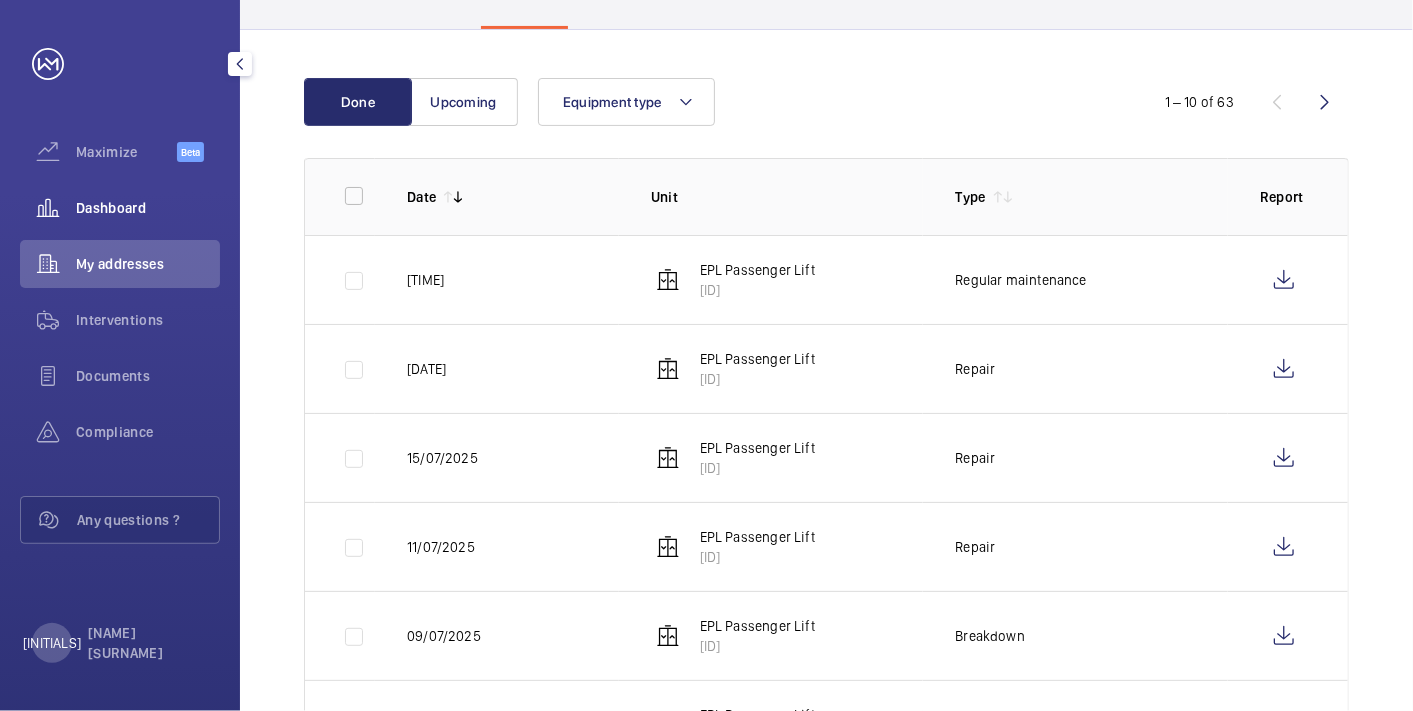 click on "Dashboard" 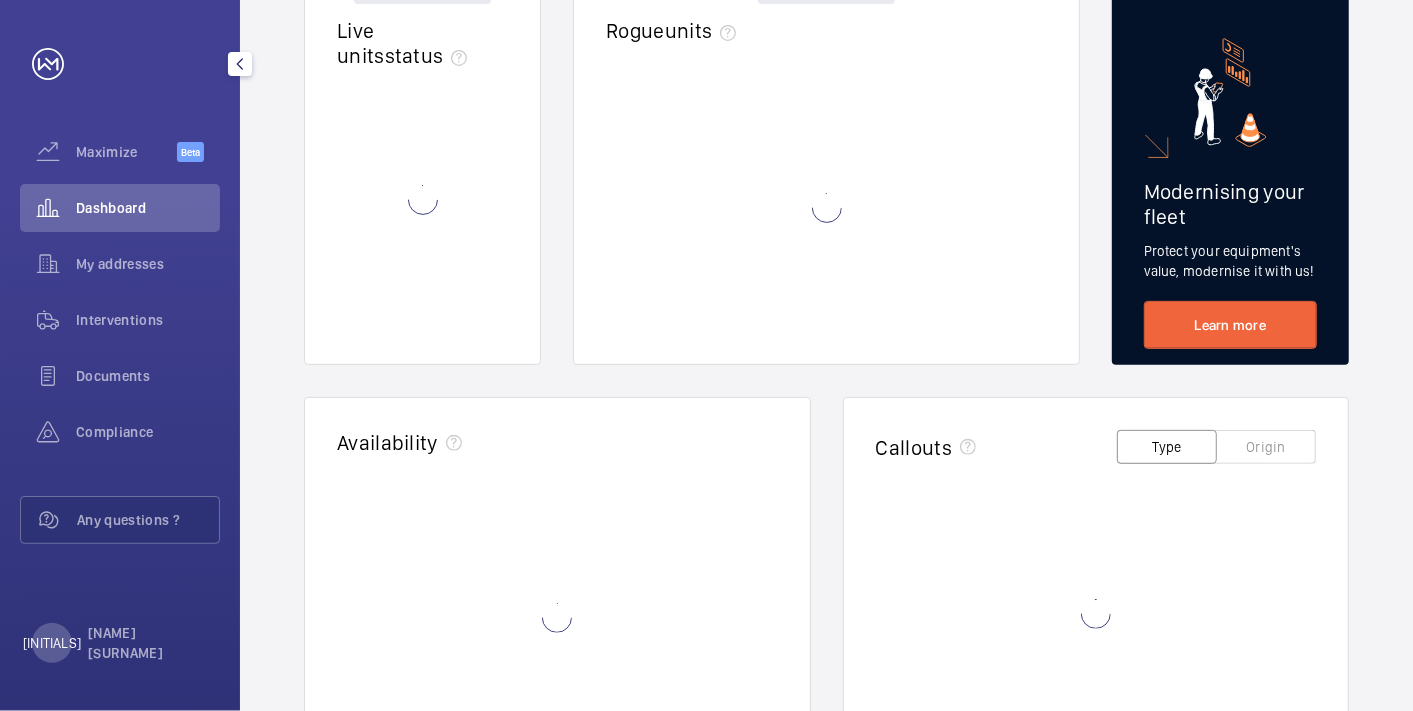 scroll, scrollTop: 0, scrollLeft: 0, axis: both 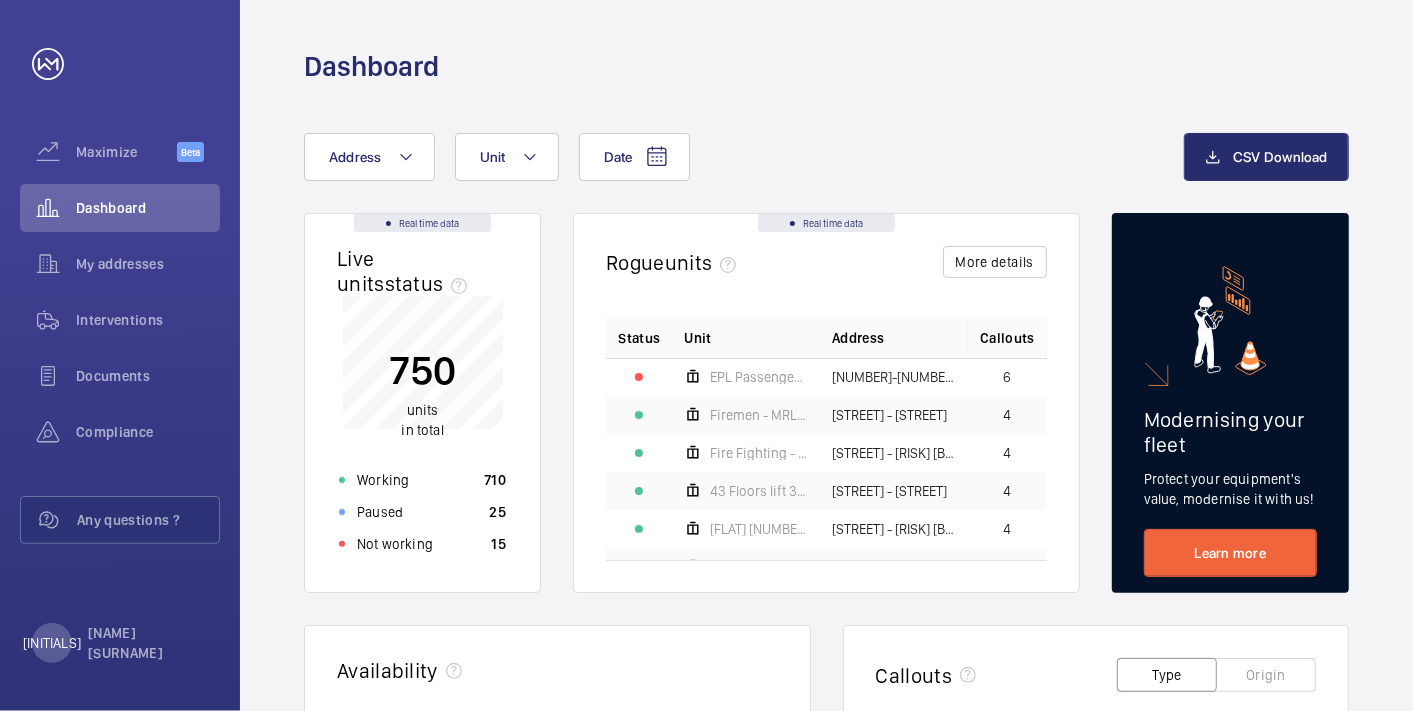 click on "Date Address [BRAND] [NUMBER] [BRAND] [BUILDING] - [NUMBER] [BRAND] [BUILDING], [CITY] [POSTCODE] Reset Unit" 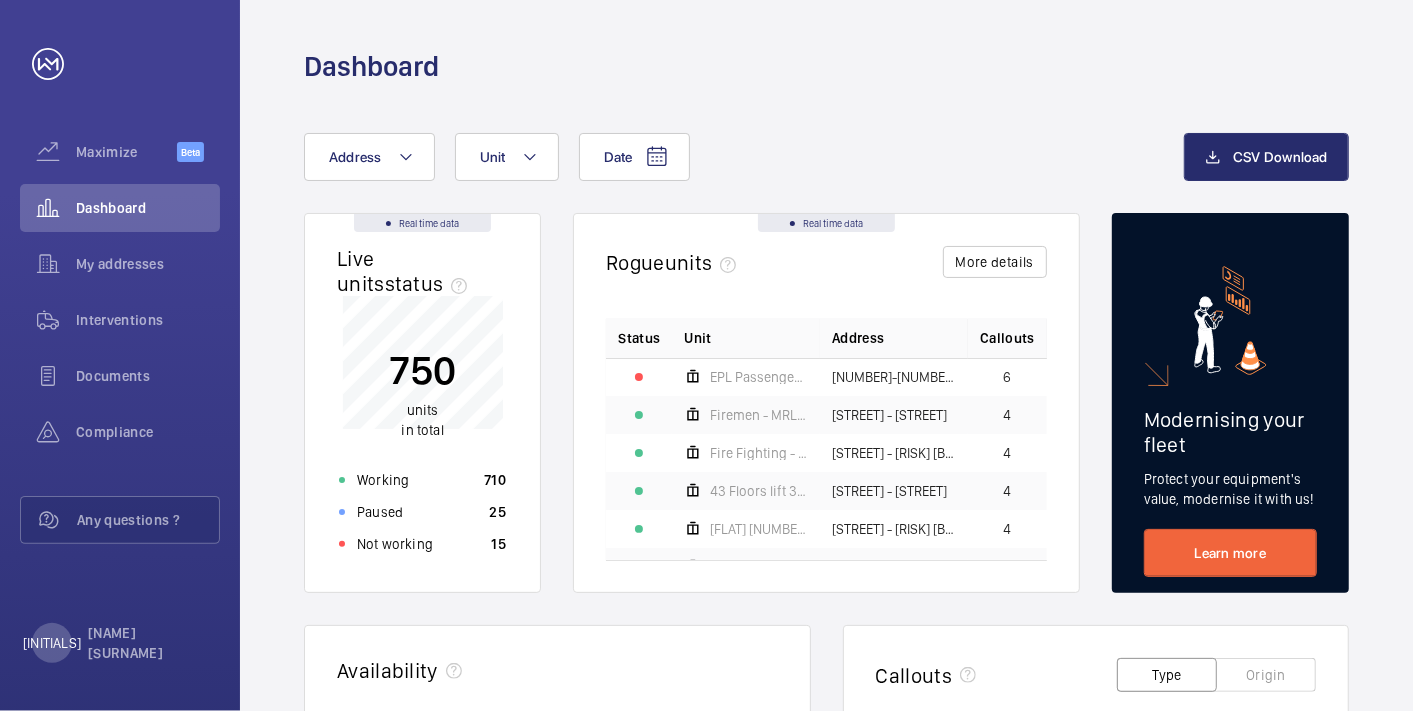 click on "Date Address [BRAND] [NUMBER] [BRAND] [BUILDING] - [NUMBER] [BRAND] [BUILDING], [CITY] [POSTCODE] Reset Unit" 